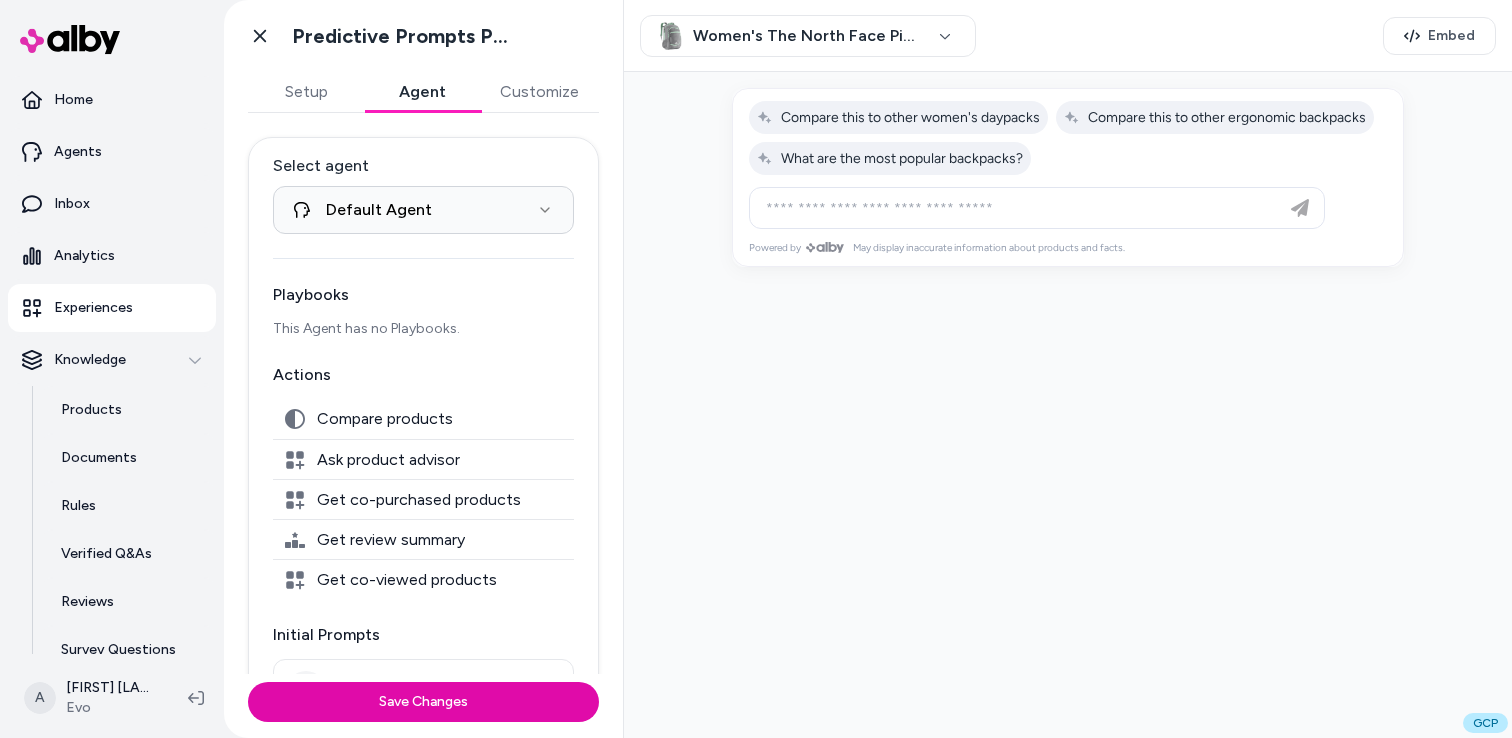 scroll, scrollTop: 0, scrollLeft: 0, axis: both 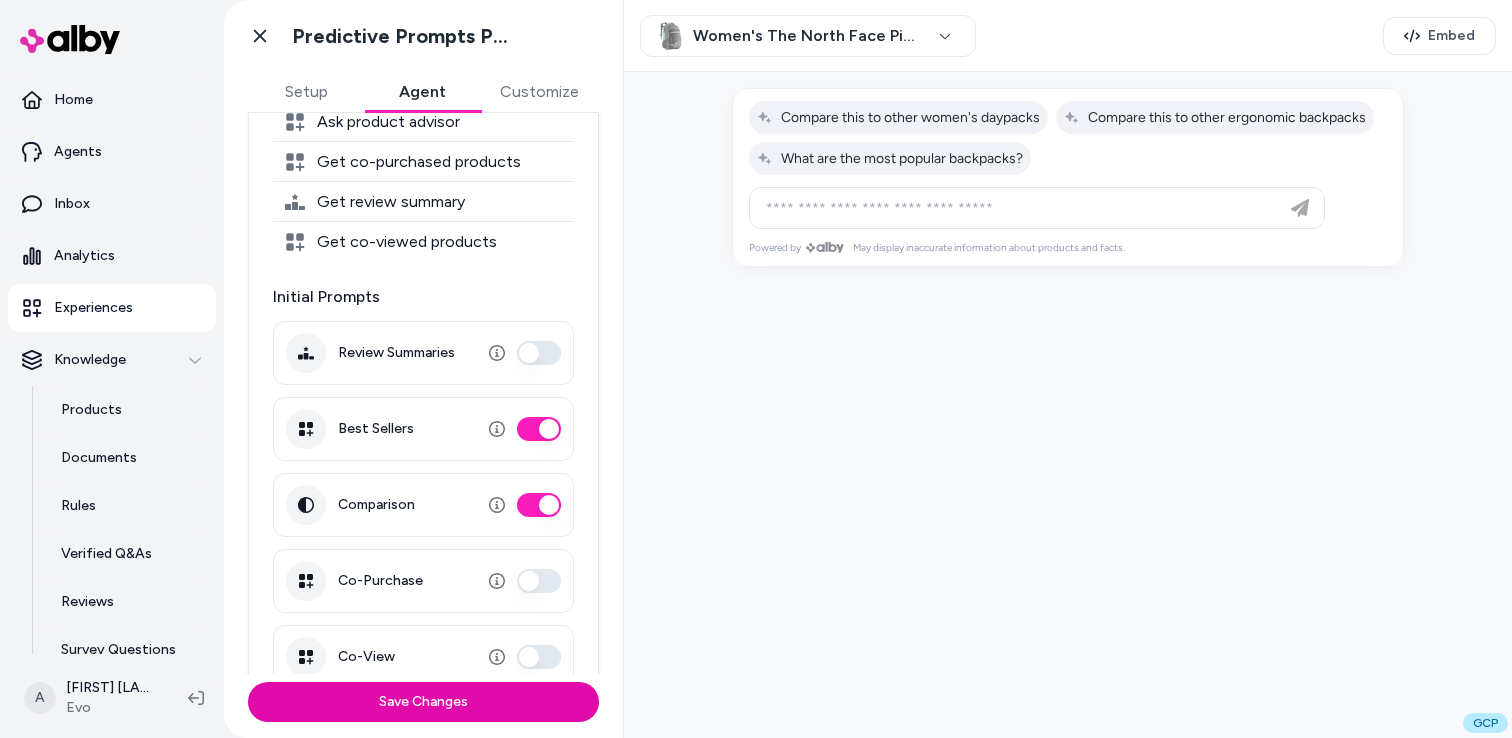 click at bounding box center (1068, 405) 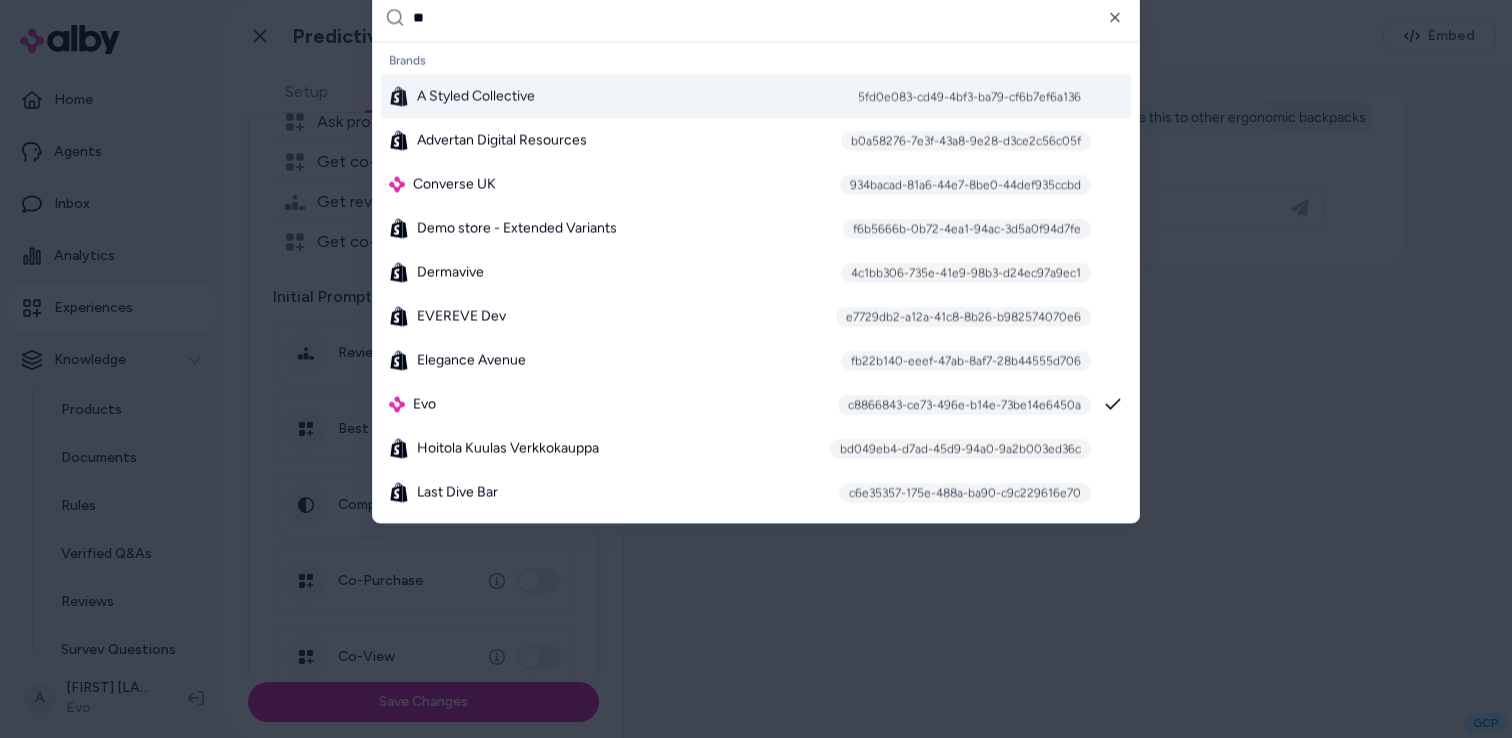 type on "*" 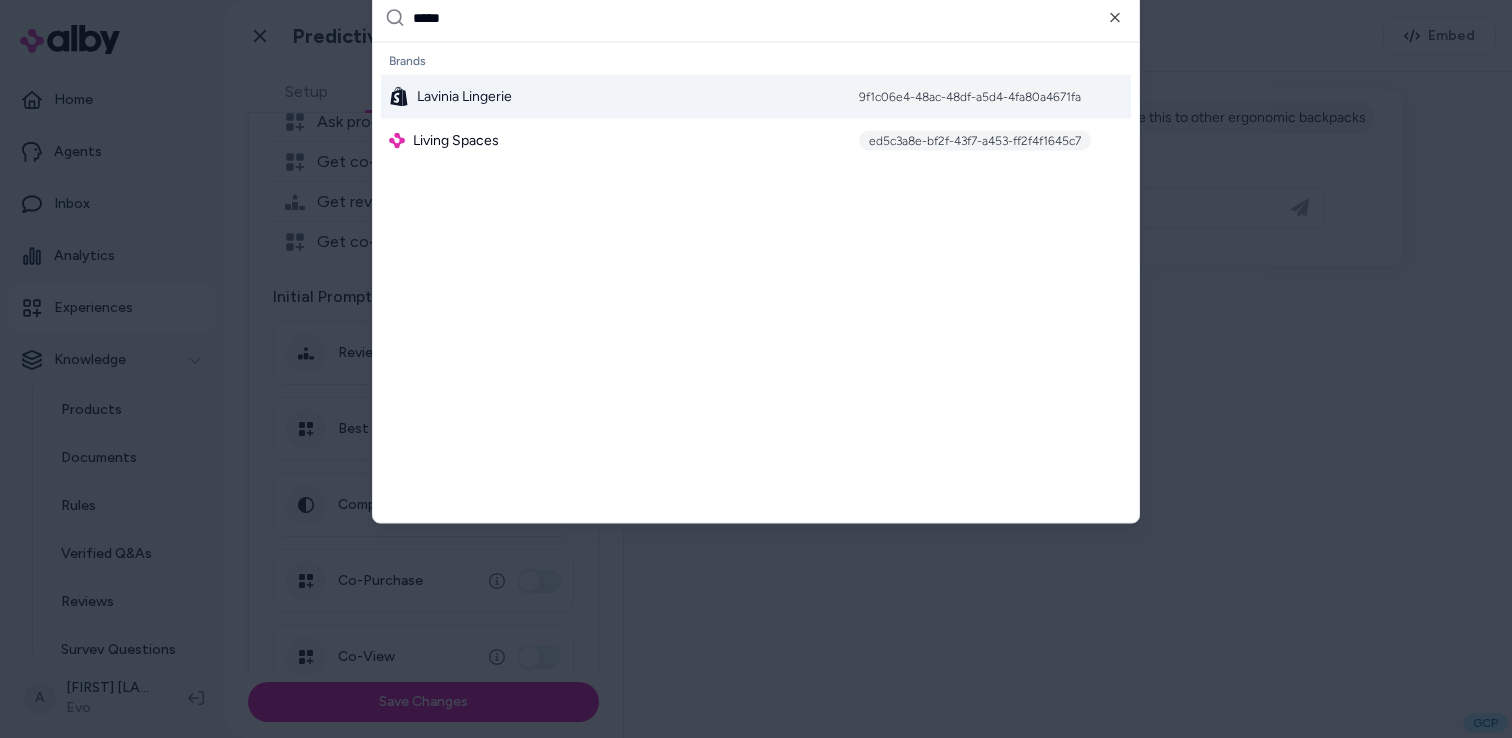 type on "******" 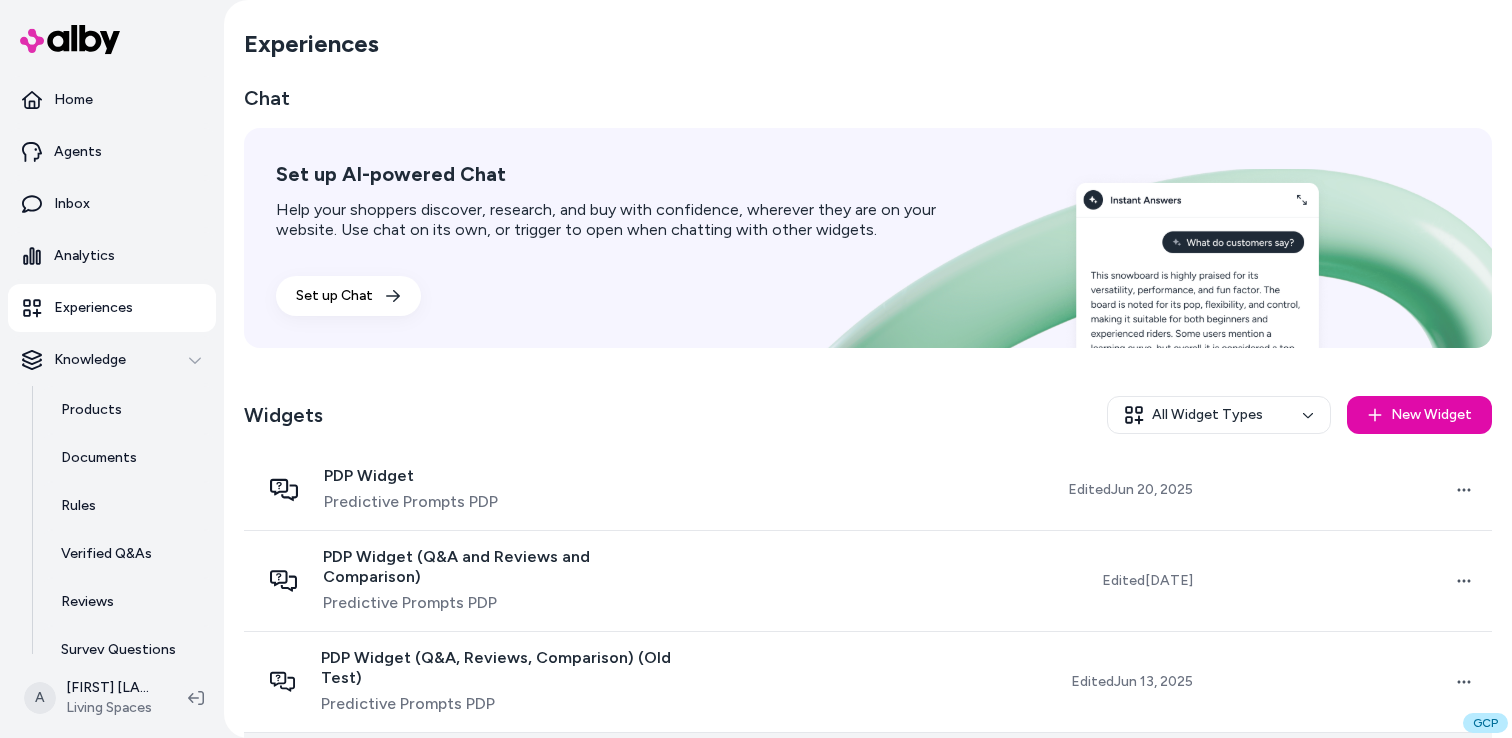 scroll, scrollTop: 0, scrollLeft: 0, axis: both 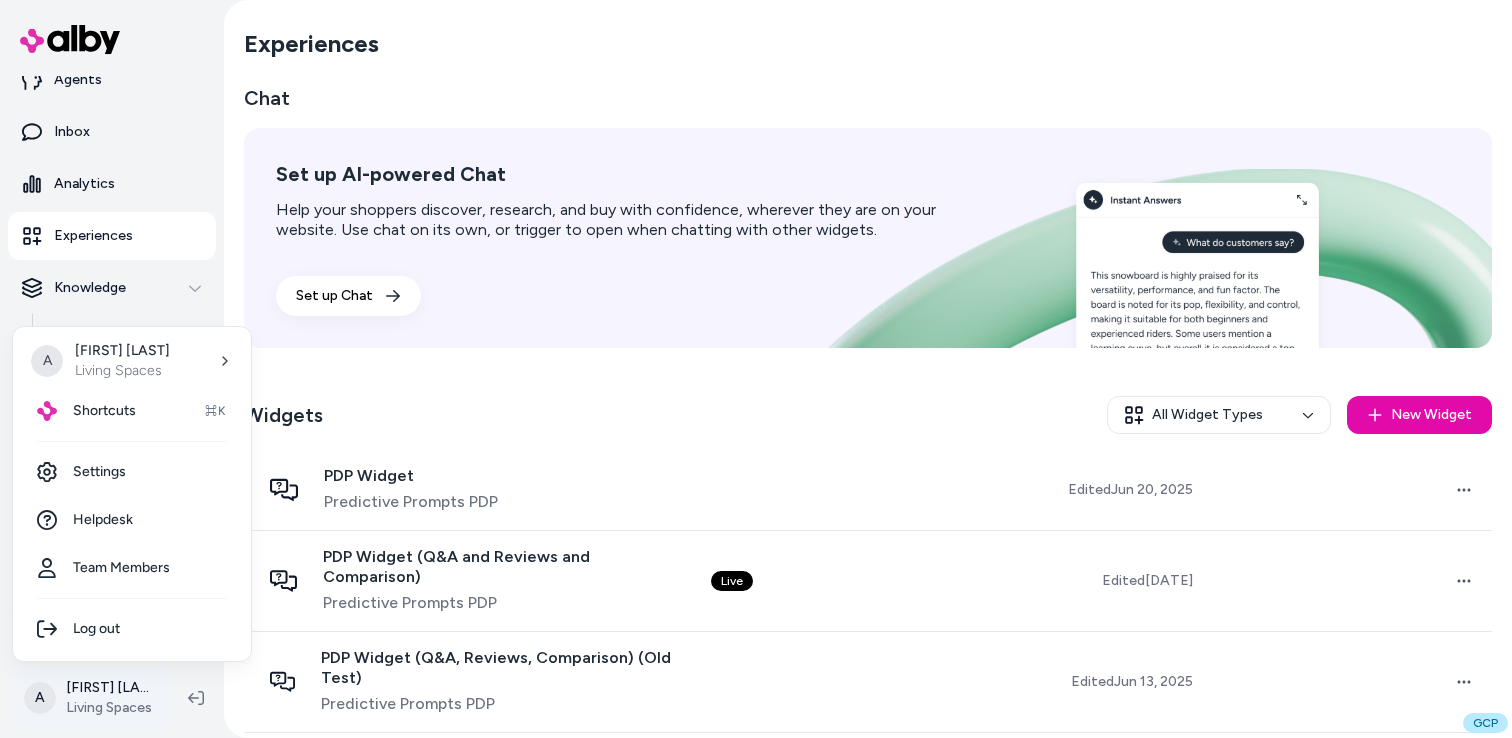 click on "A [FIRST] [LAST] Living Spaces" at bounding box center [756, 369] 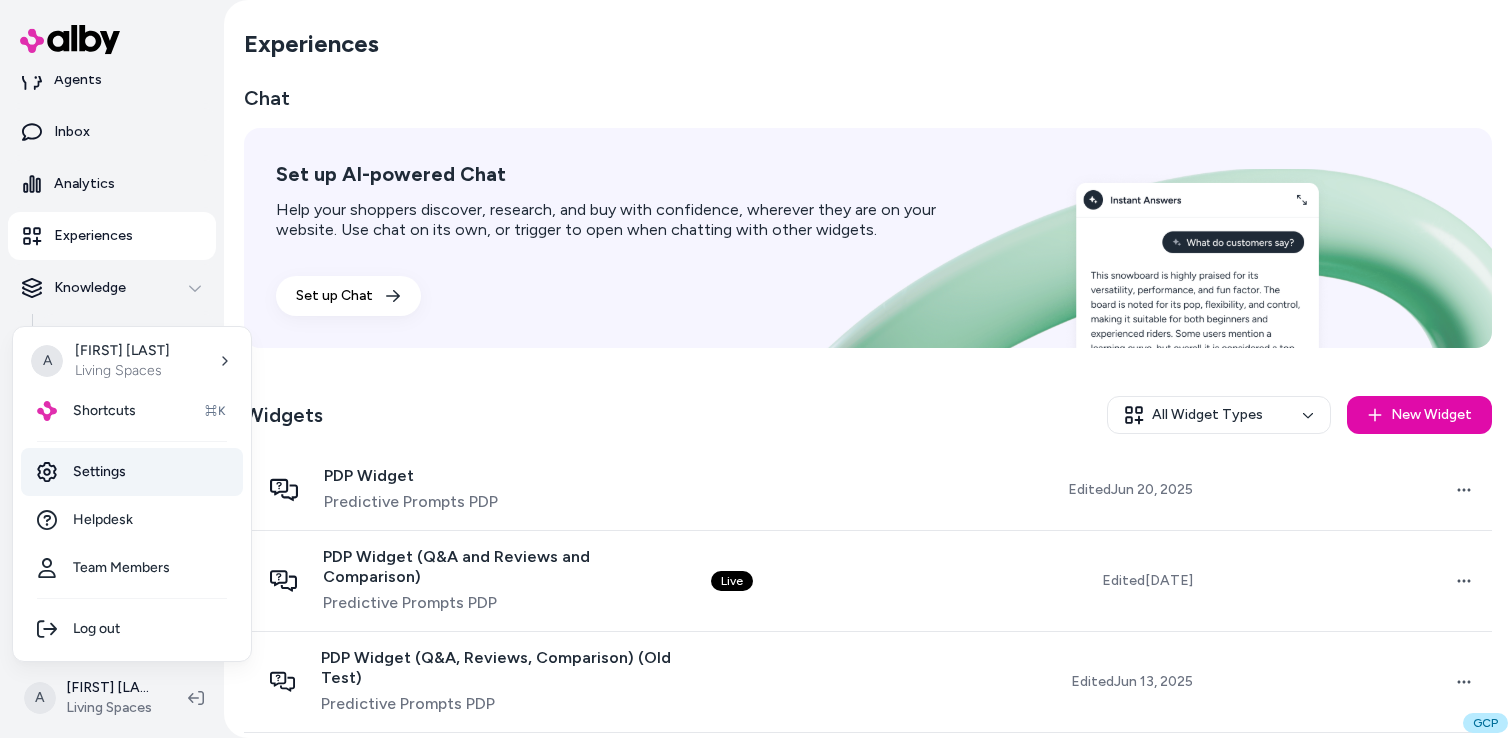 click on "Settings" at bounding box center [132, 472] 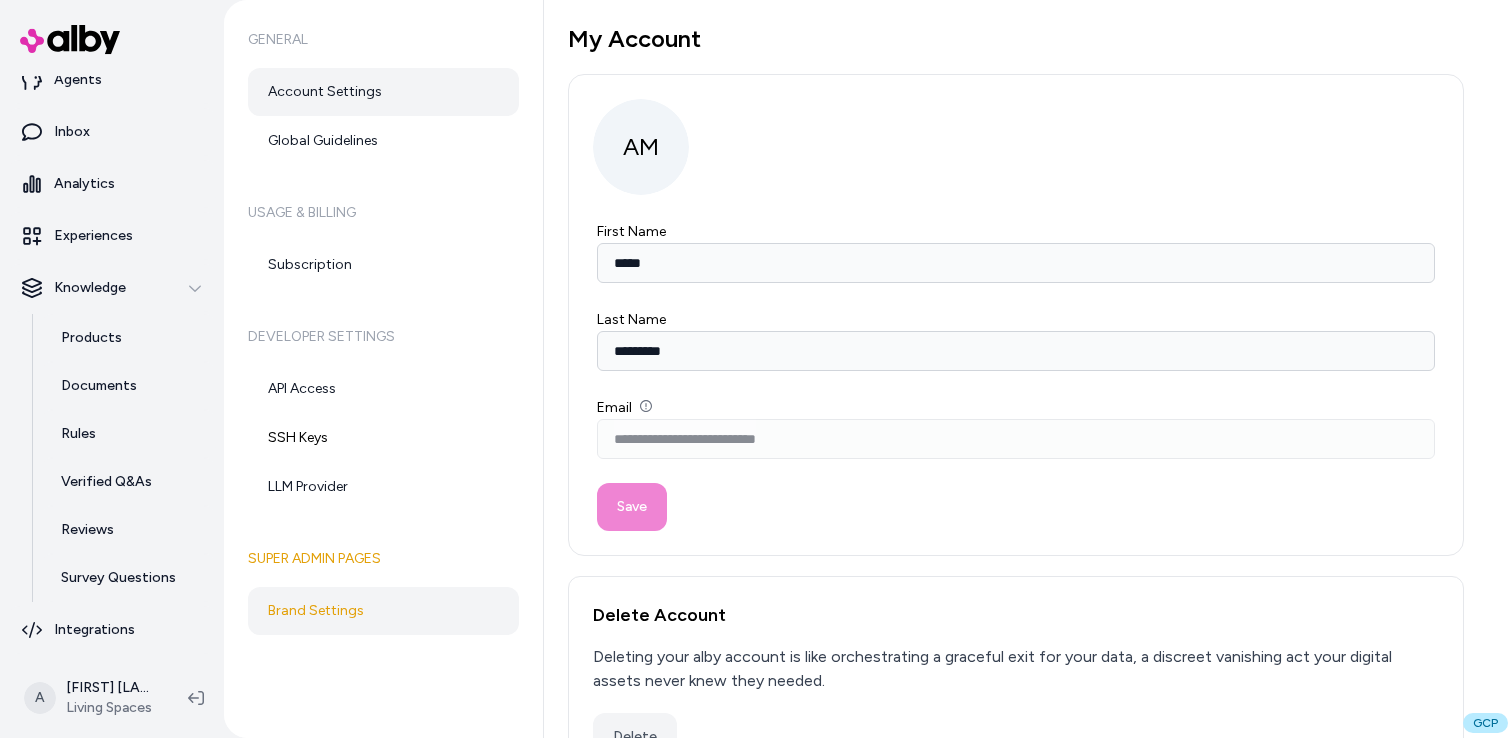 click on "Brand Settings" at bounding box center (383, 611) 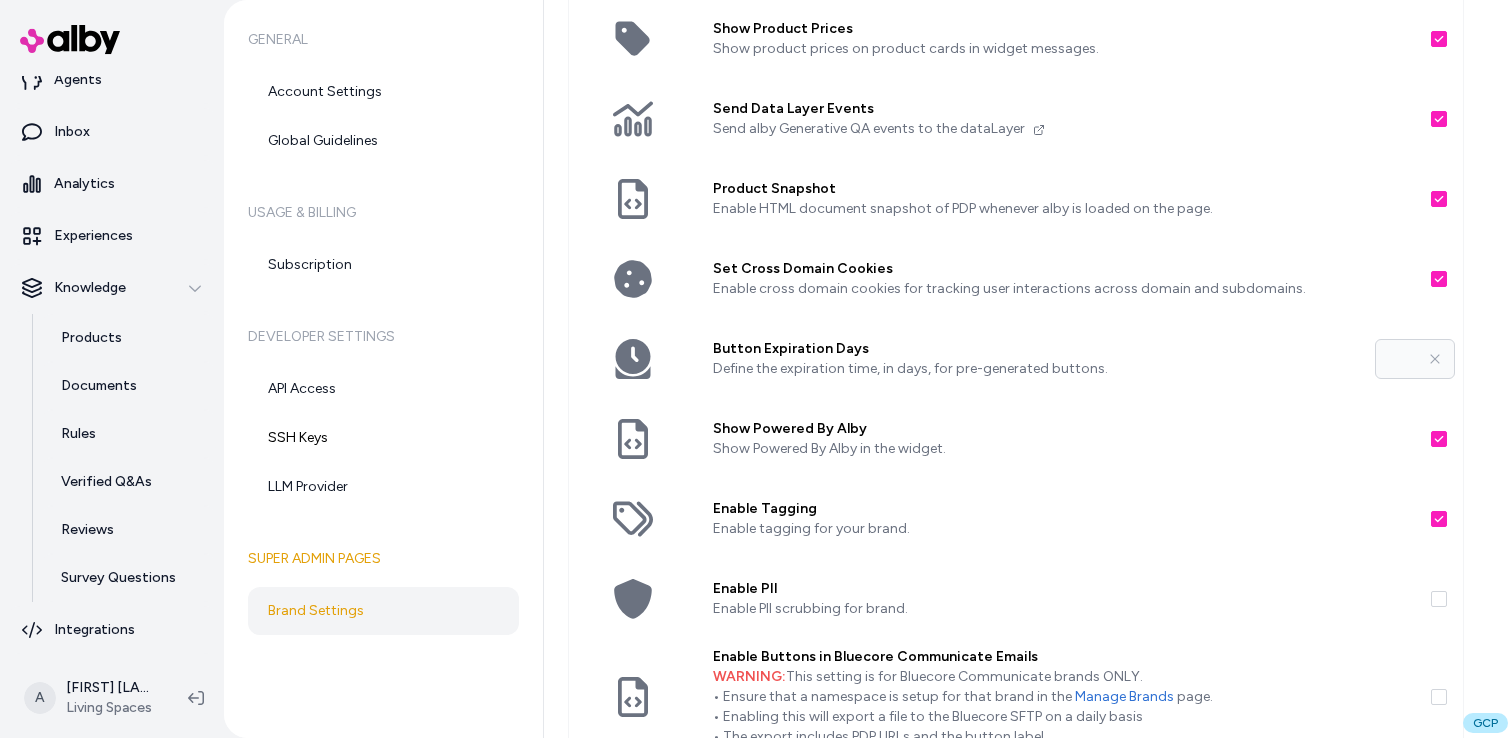 scroll, scrollTop: 318, scrollLeft: 0, axis: vertical 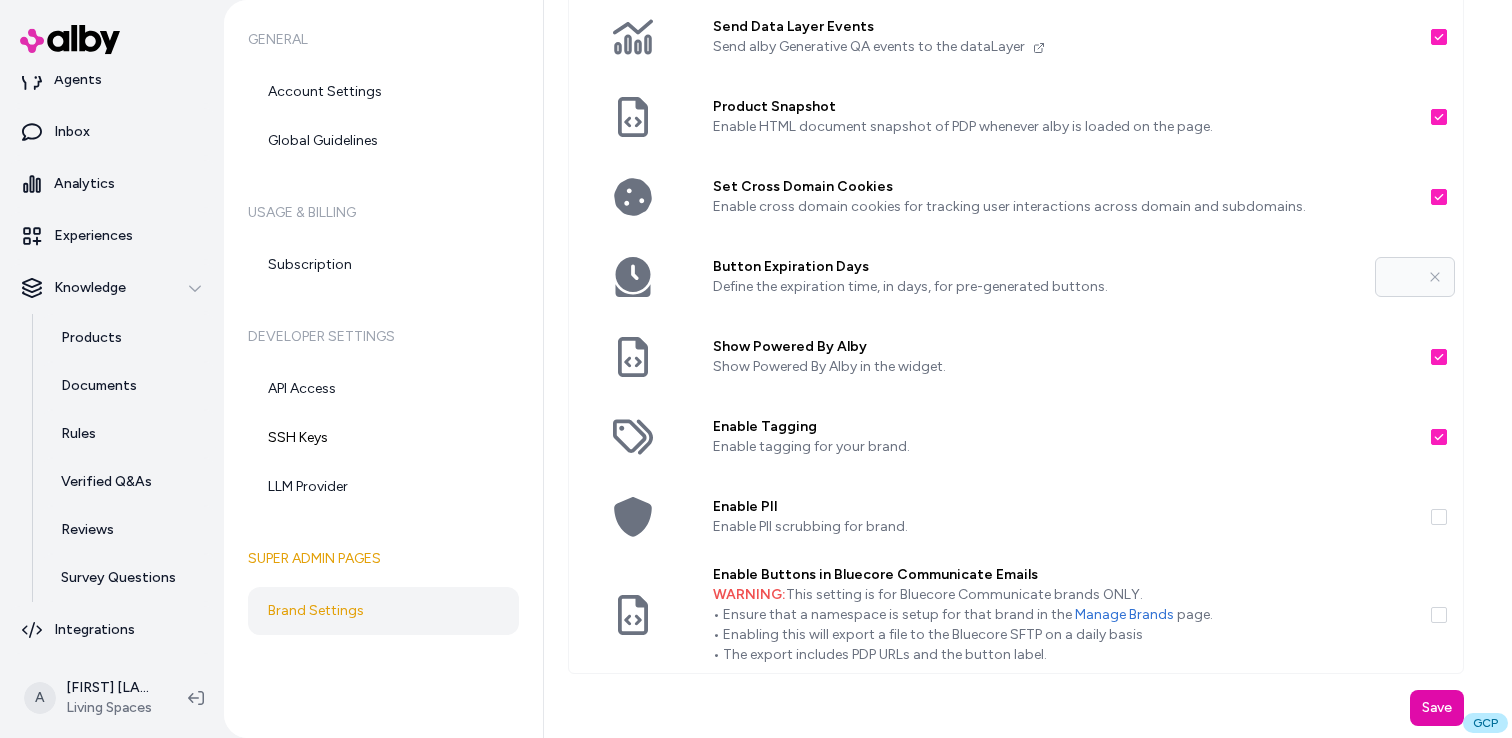 click on "Define the expiration time, in days, for pre-generated buttons." at bounding box center (1036, 287) 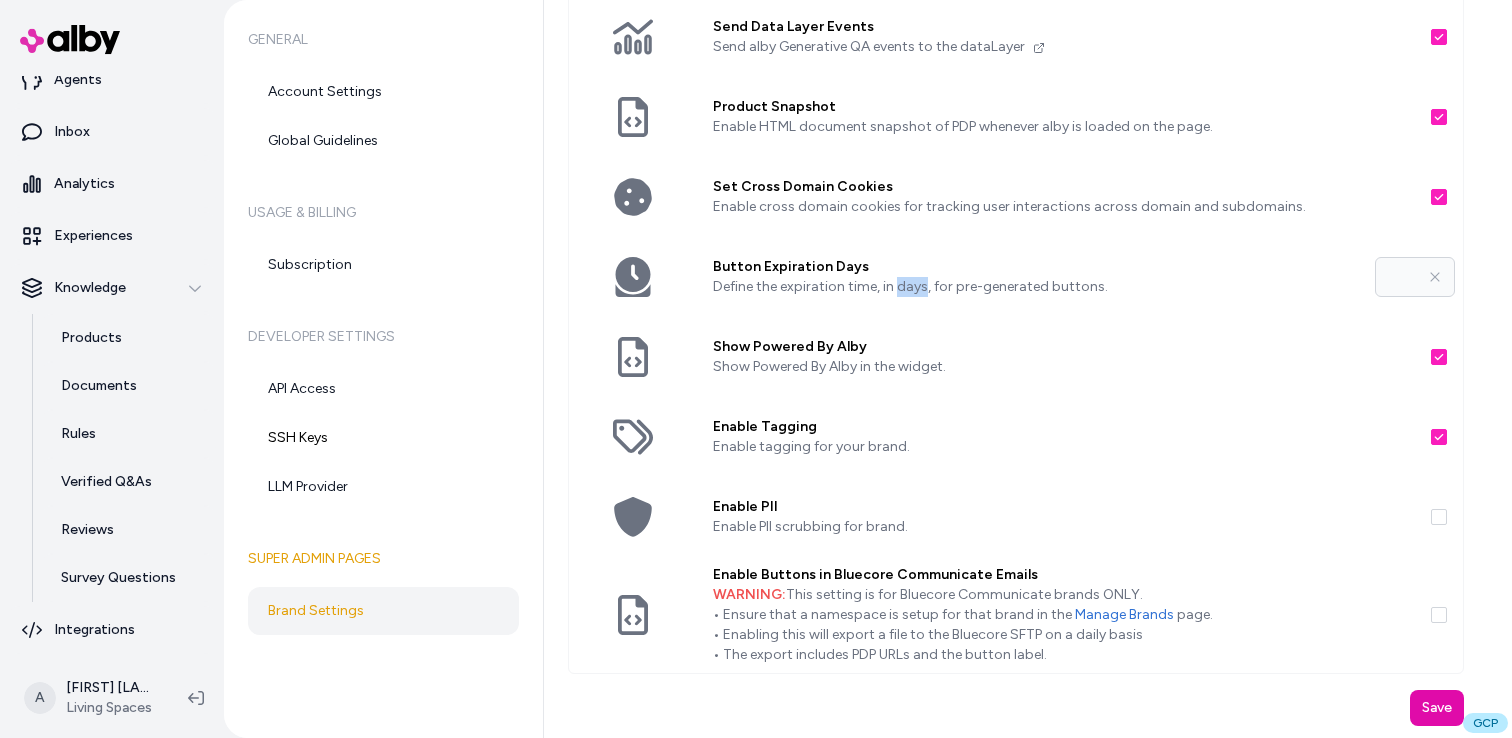 click on "Define the expiration time, in days, for pre-generated buttons." at bounding box center (1036, 287) 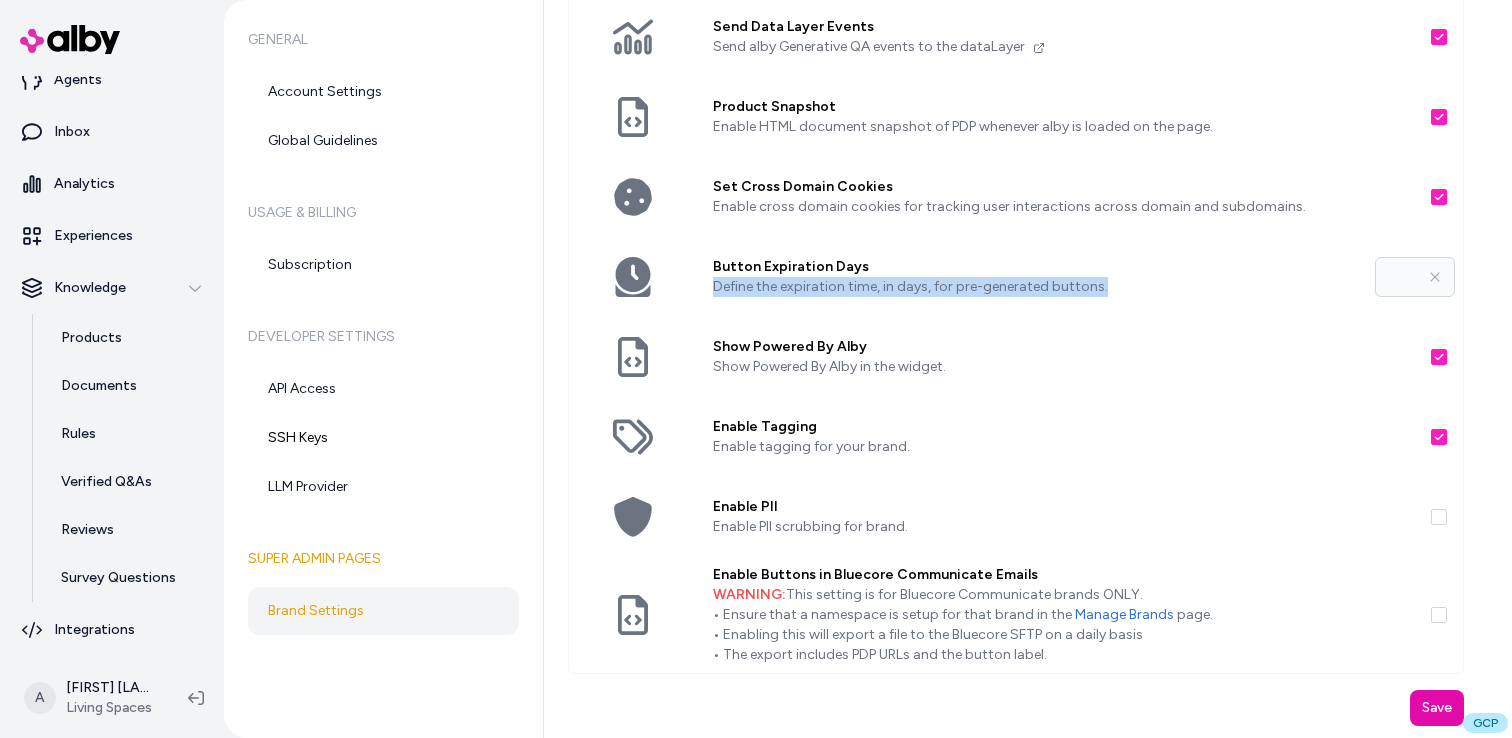 click on "Define the expiration time, in days, for pre-generated buttons." at bounding box center (1036, 287) 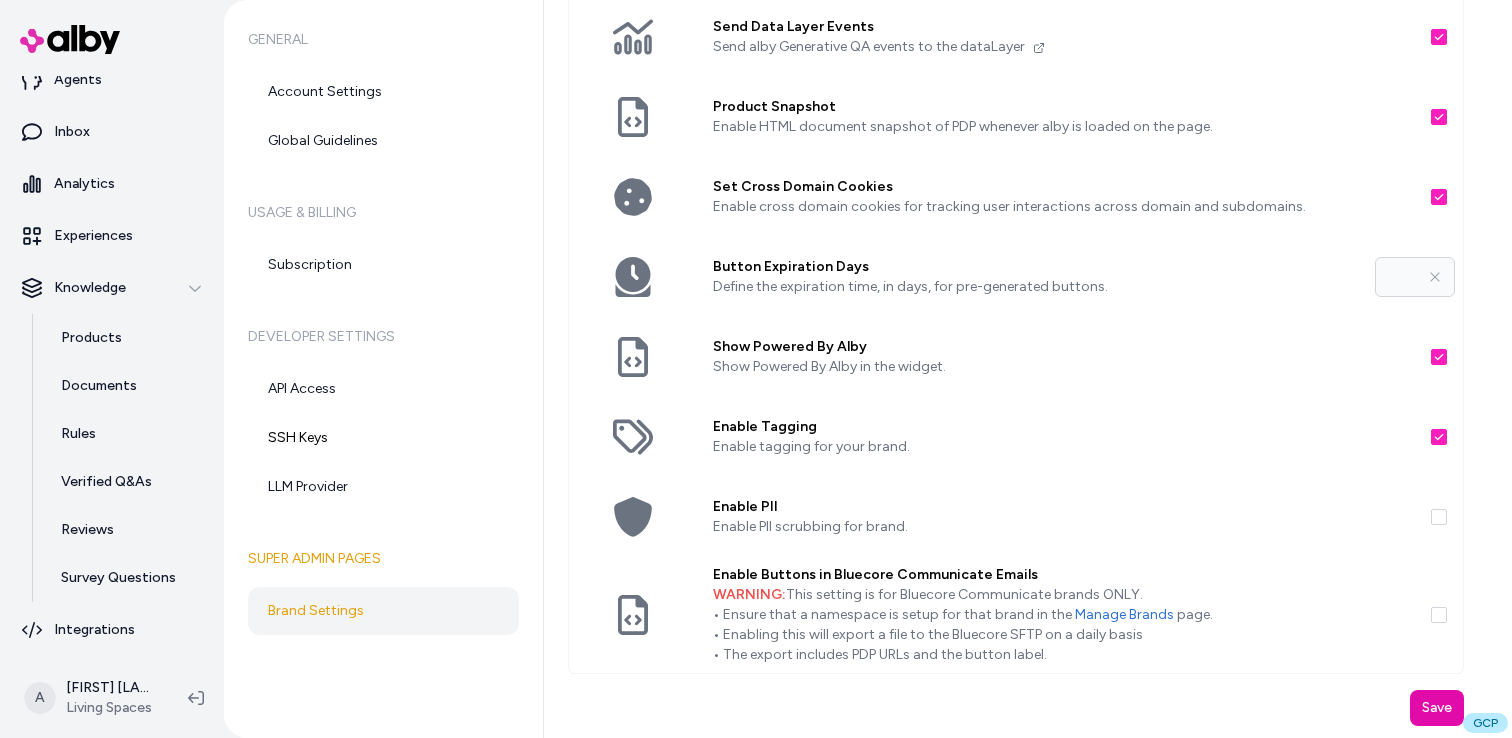 click on "Define the expiration time, in days, for pre-generated buttons." at bounding box center (1036, 287) 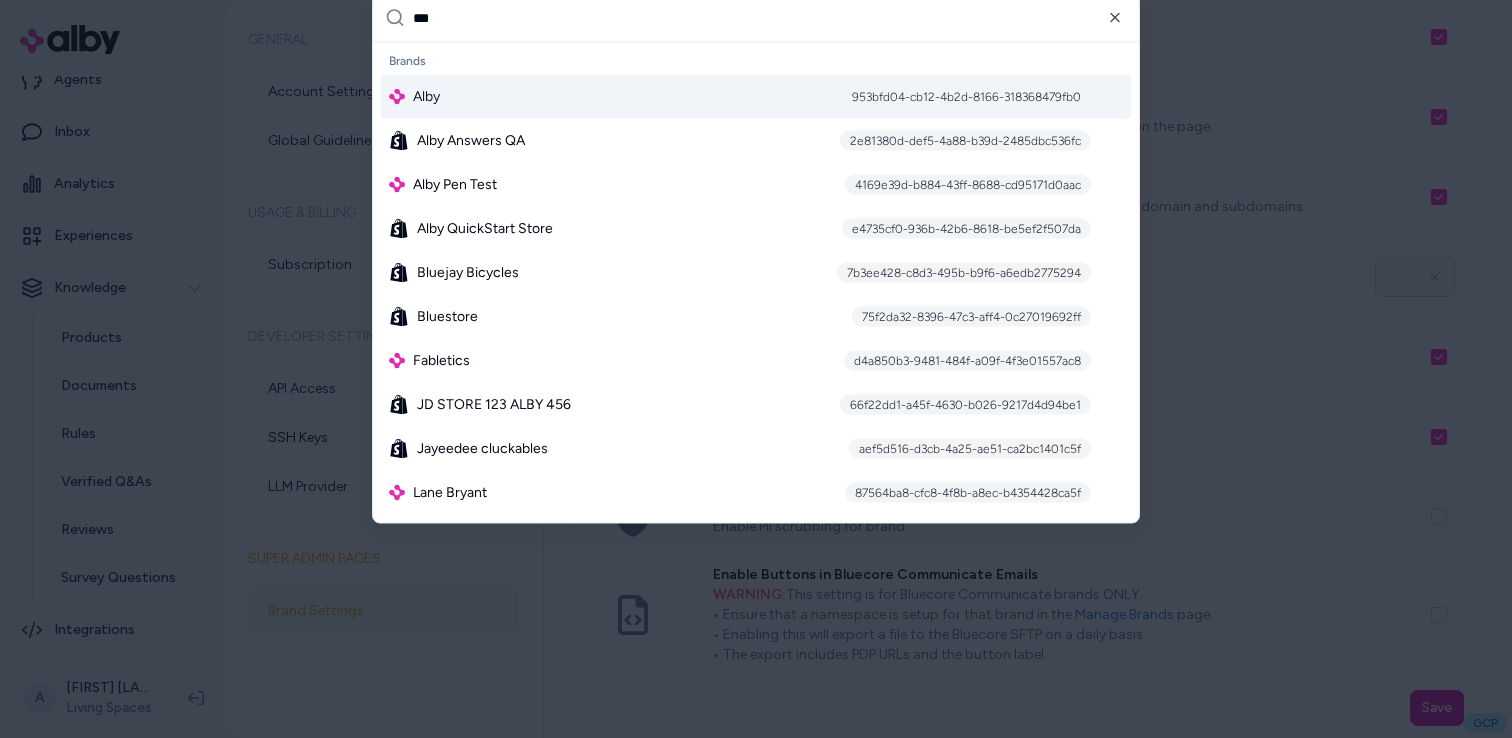 type on "****" 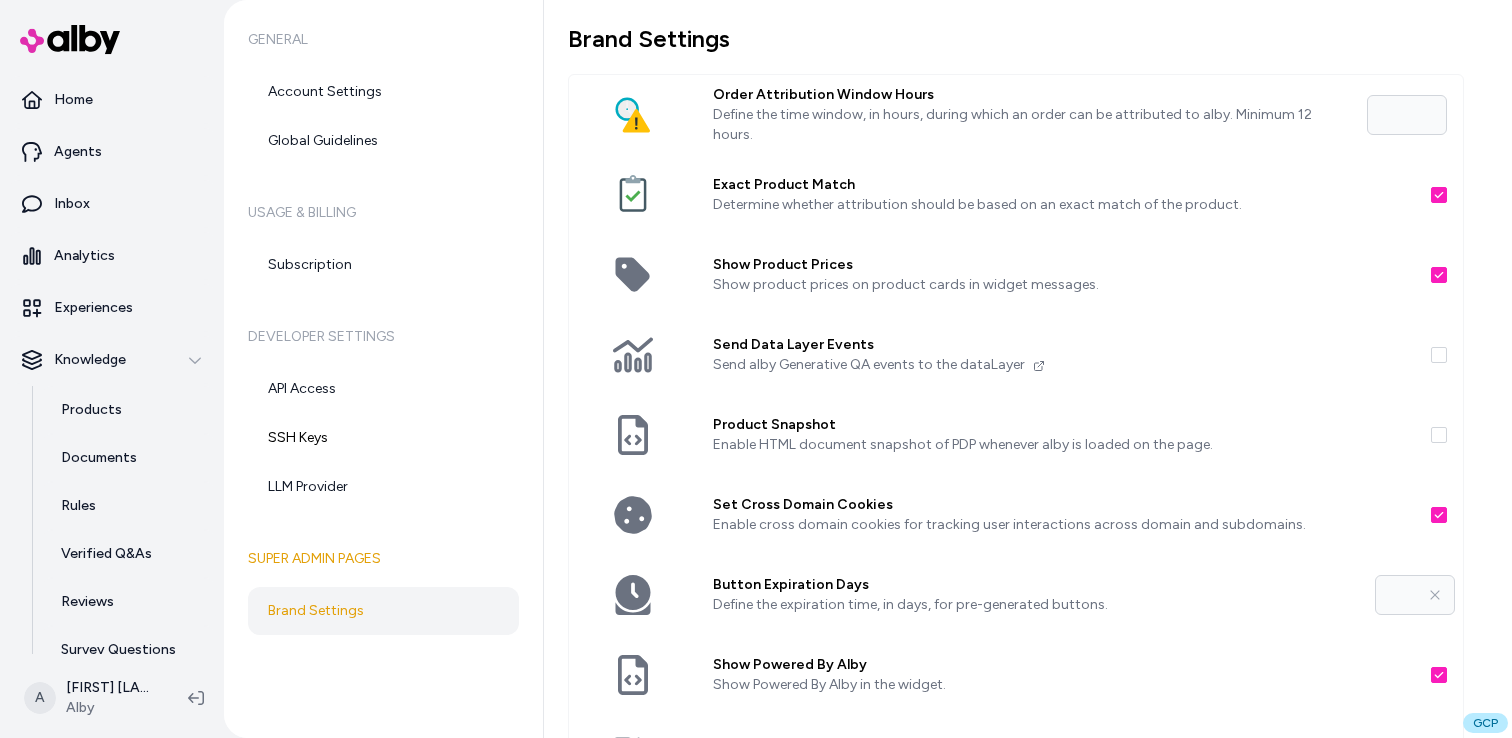 scroll, scrollTop: 0, scrollLeft: 0, axis: both 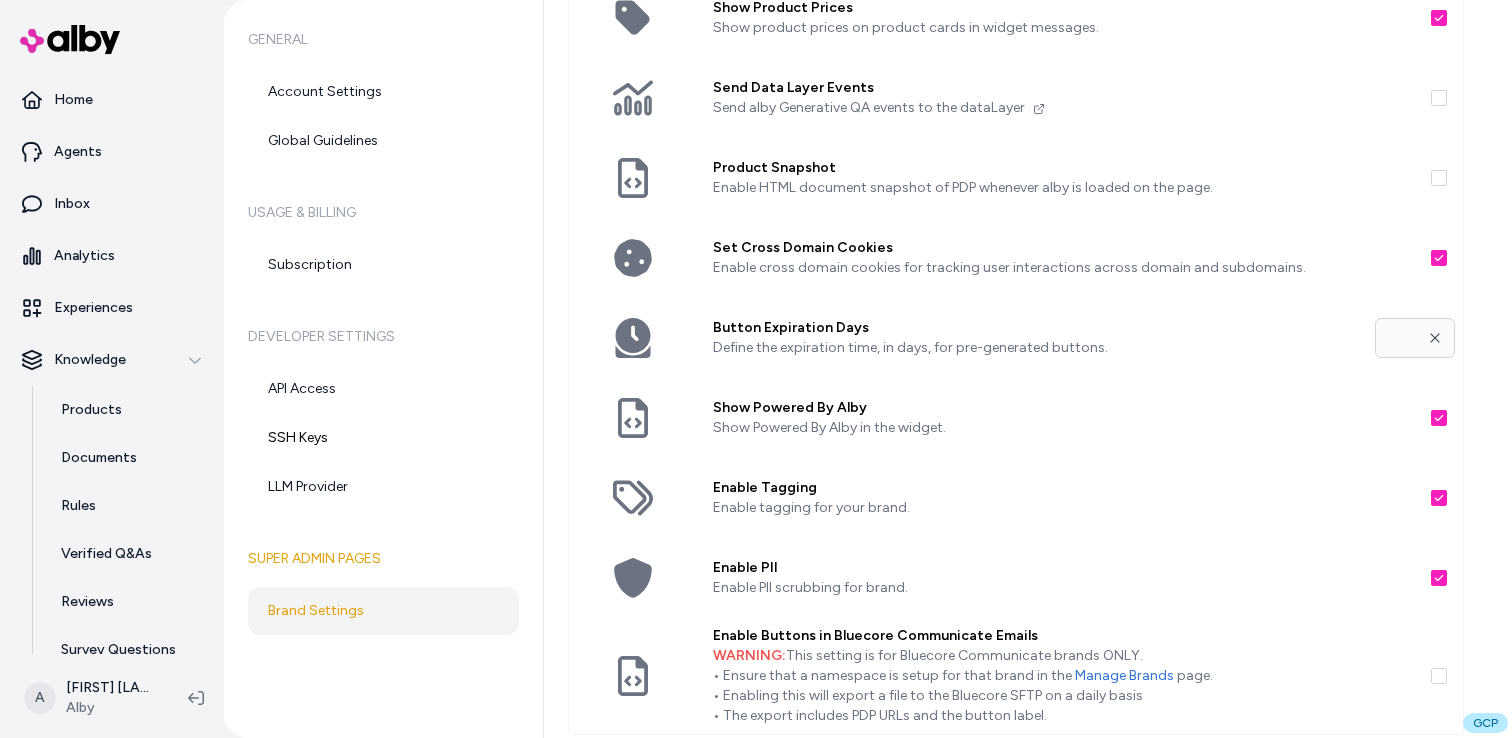 type on "**" 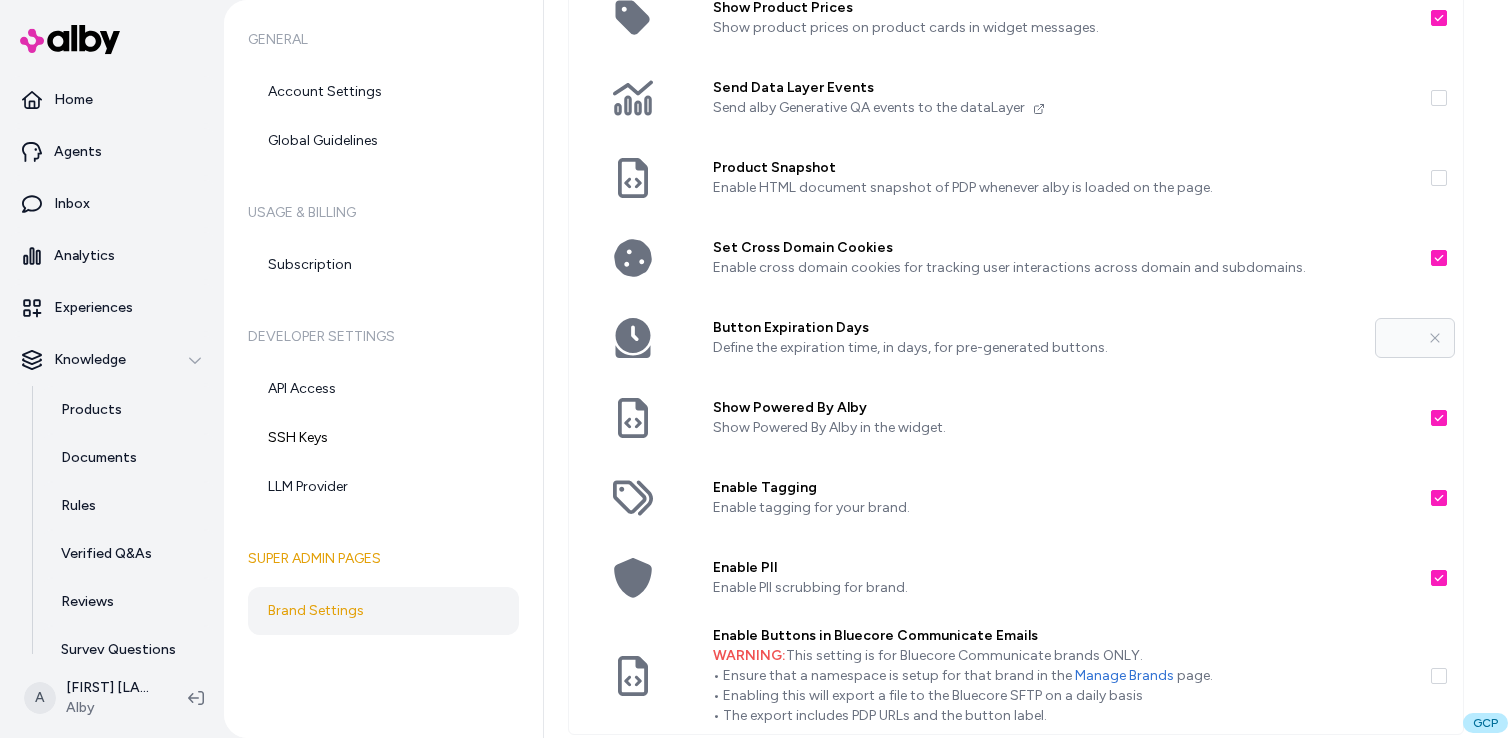 click on "Brand Settings Order Attribution Window Hours Define the time window, in hours, during which an order can be attributed to alby. Minimum 12 hours. ** Exact Product Match Determine whether attribution should be based on an exact match of the product. Show Product Prices Show product prices on product cards in widget messages. Send Data Layer Events Send alby Generative QA events to the dataLayer Product Snapshot Enable HTML document snapshot of PDP whenever alby is loaded on the page. Set Cross Domain Cookies Enable cross domain cookies for tracking user interactions across domain and subdomains. Button Expiration Days Define the expiration time, in days, for pre-generated buttons. Show Powered By Alby Show Powered By Alby in the widget. Enable Tagging Enable tagging for your brand. Enable PII Enable PII scrubbing for brand. Enable Buttons in Bluecore Communicate Emails WARNING:  This setting is for Bluecore Communicate brands ONLY. • Ensure that a namespace is setup for that brand in the   Manage Brands" at bounding box center (1028, 369) 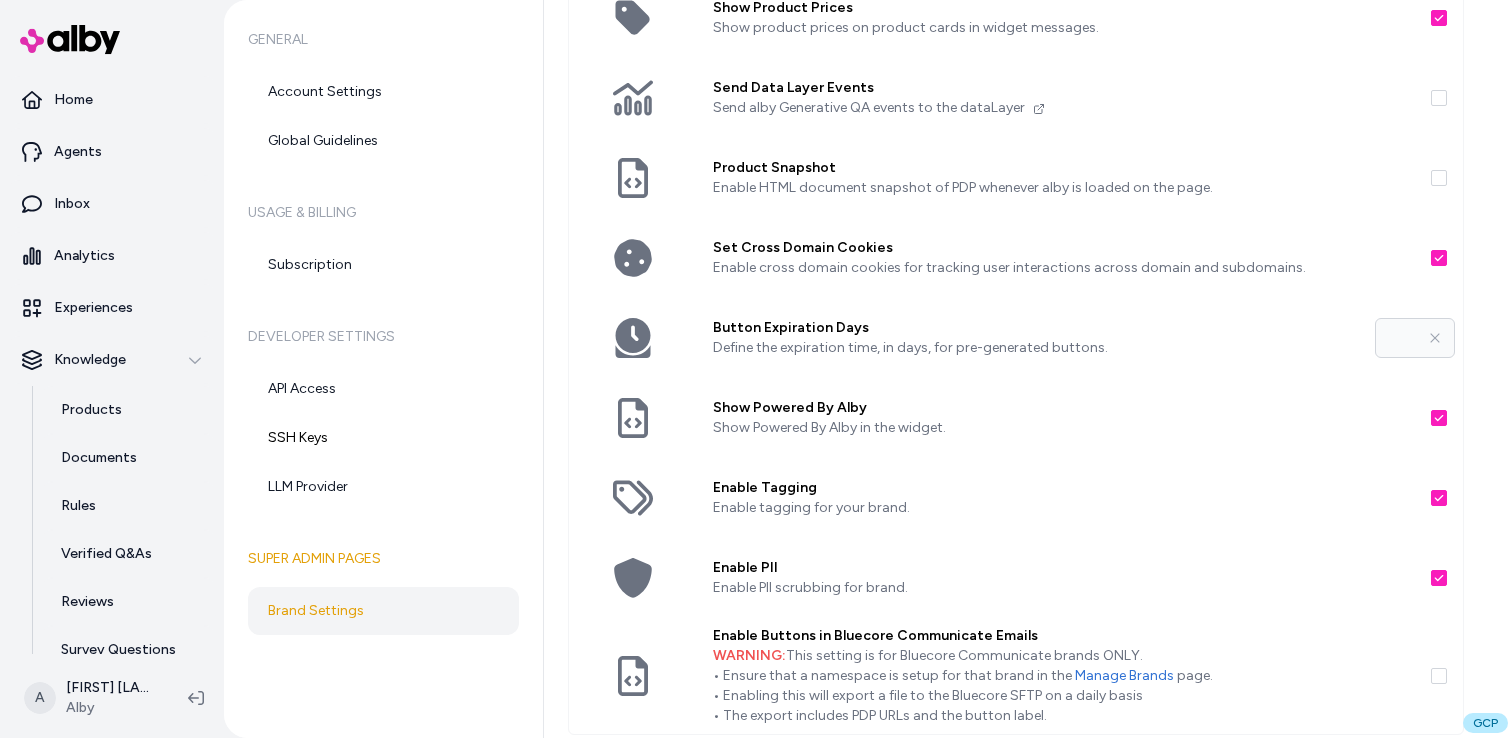 type on "*" 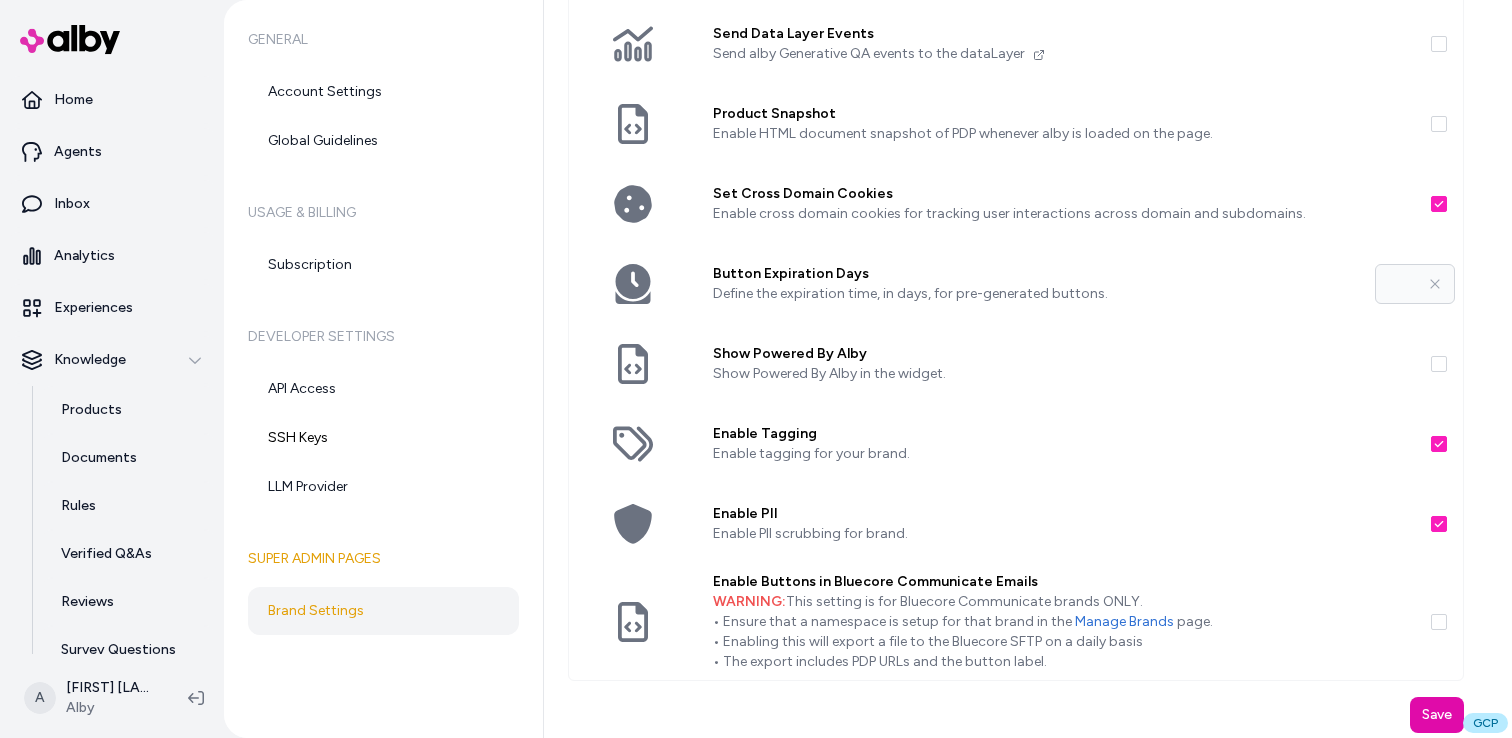 scroll, scrollTop: 313, scrollLeft: 0, axis: vertical 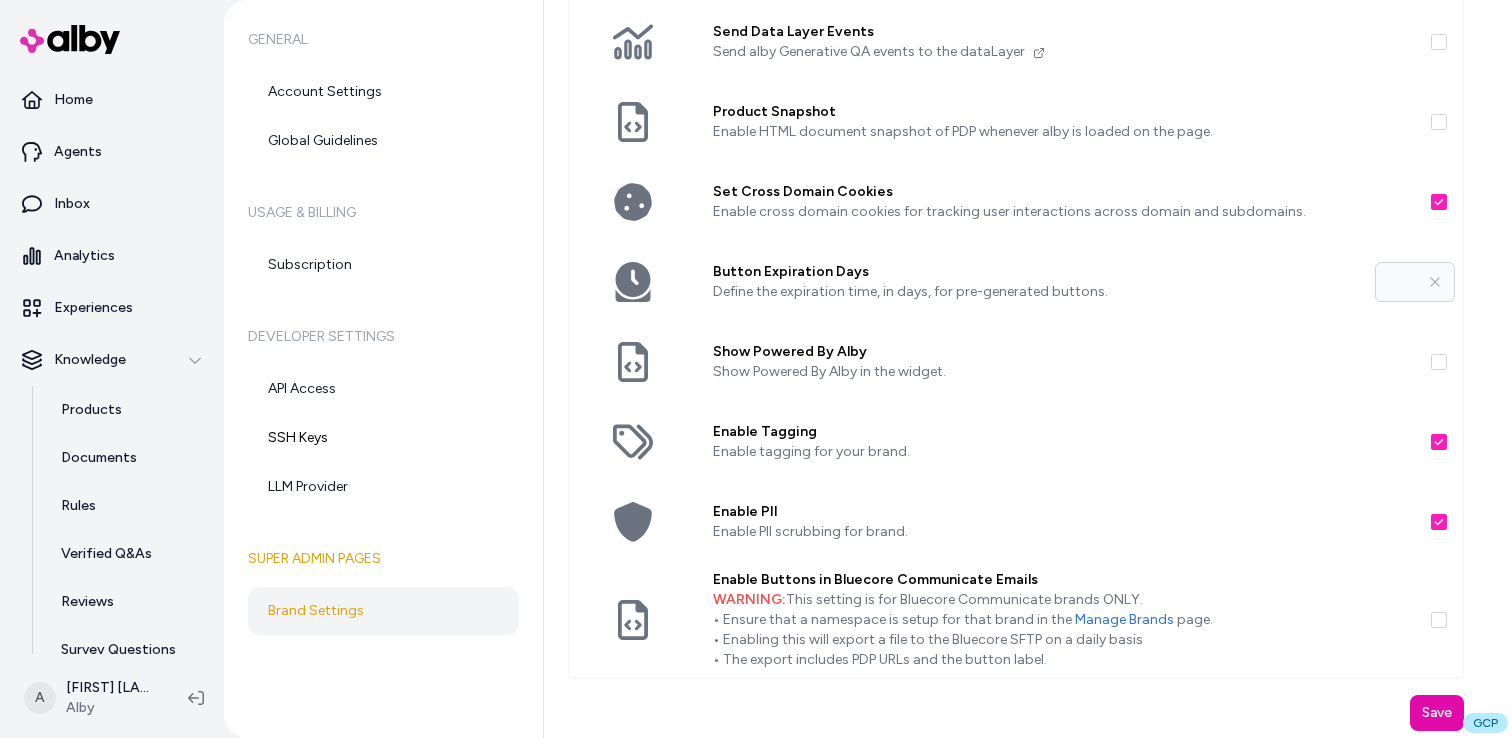 click on "Show Powered By Alby" at bounding box center [1439, 362] 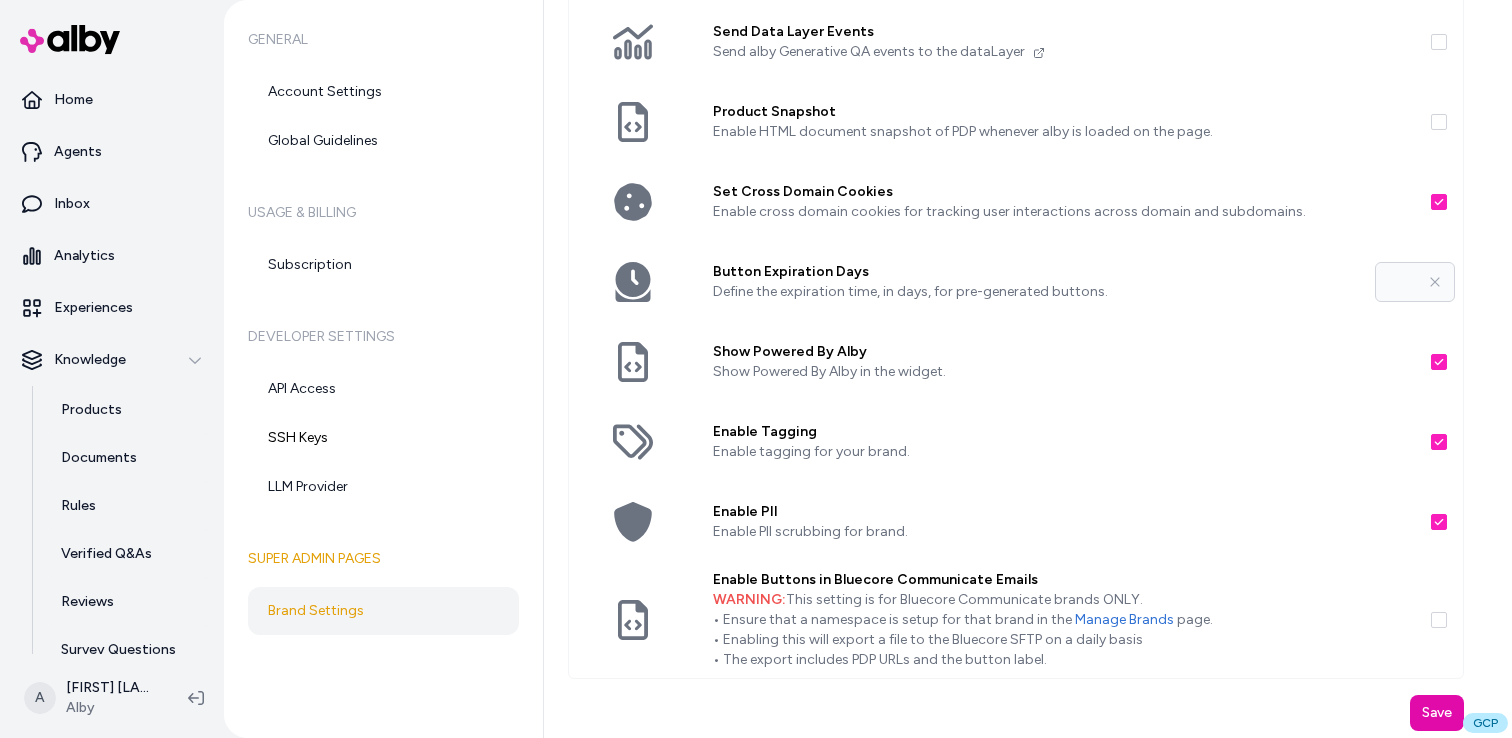 scroll, scrollTop: 318, scrollLeft: 0, axis: vertical 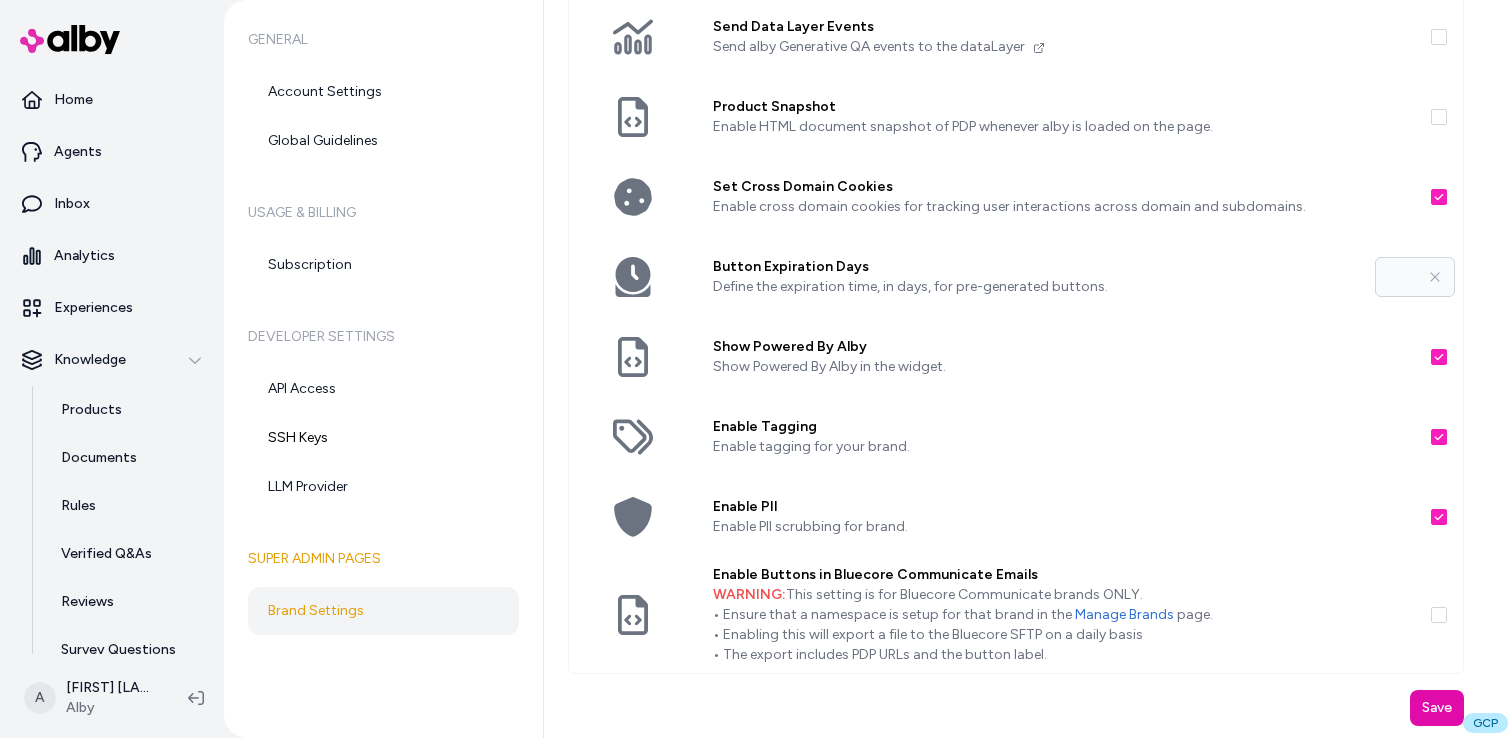 click on "Order Attribution Window Hours Define the time window, in hours, during which an order can be attributed to alby. Minimum 12 hours. ** Exact Product Match Determine whether attribution should be based on an exact match of the product. Show Product Prices Show product prices on product cards in widget messages. Send Data Layer Events Send alby Generative QA events to the dataLayer Product Snapshot Enable HTML document snapshot of PDP whenever alby is loaded on the page. Set Cross Domain Cookies Enable cross domain cookies for tracking user interactions across domain and subdomains. Button Expiration Days Define the expiration time, in days, for pre-generated buttons. * Show Powered By Alby Show Powered By Alby in the widget. Enable Tagging Enable tagging for your brand. Enable PII Enable PII scrubbing for brand. Enable Buttons in Bluecore Communicate Emails WARNING:  This setting is for Bluecore Communicate brands ONLY. • Ensure that a namespace is setup for that brand in the   Manage Brands   page. Save" at bounding box center (1016, 241) 